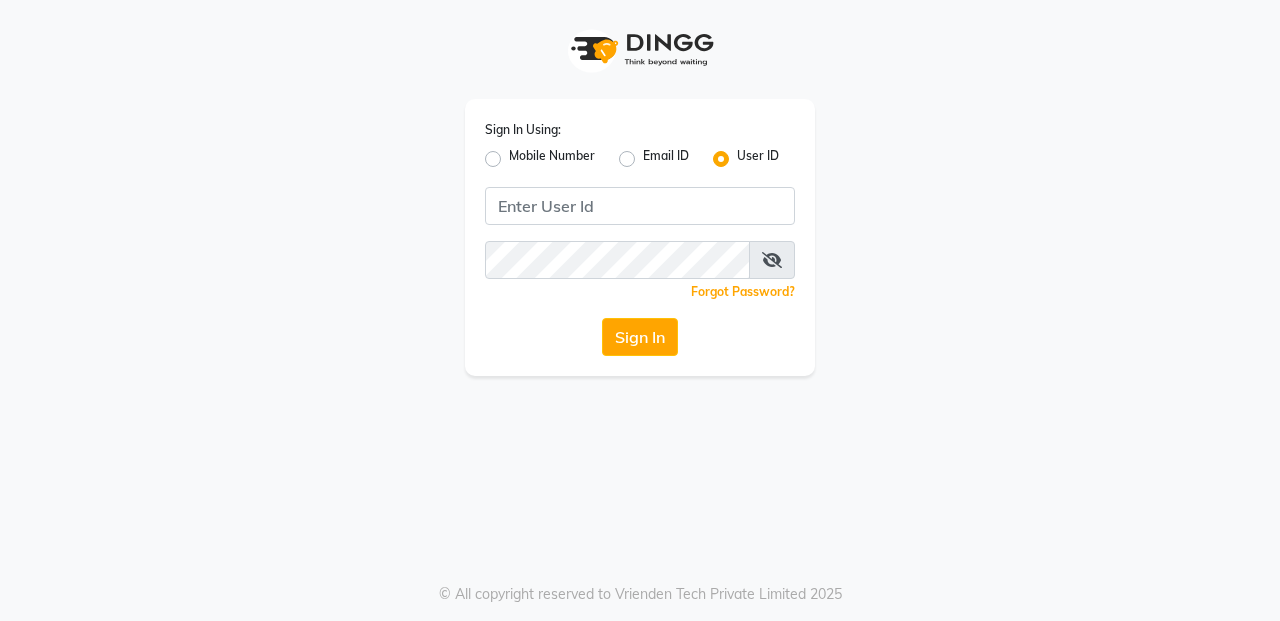 scroll, scrollTop: 0, scrollLeft: 0, axis: both 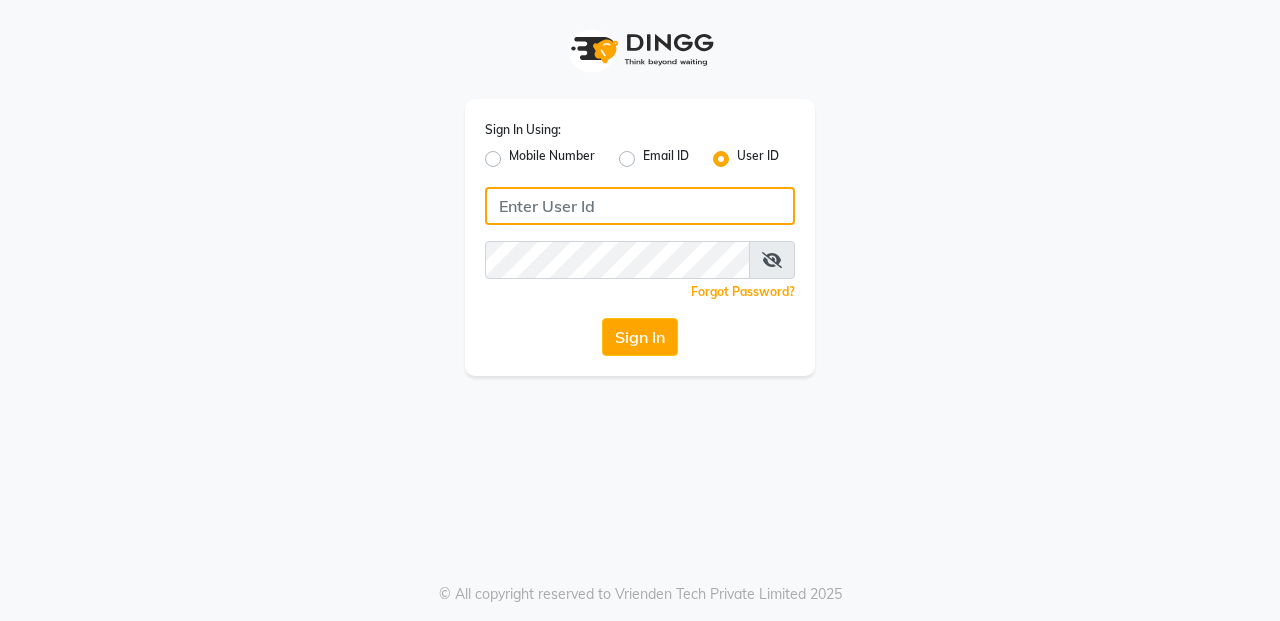 click 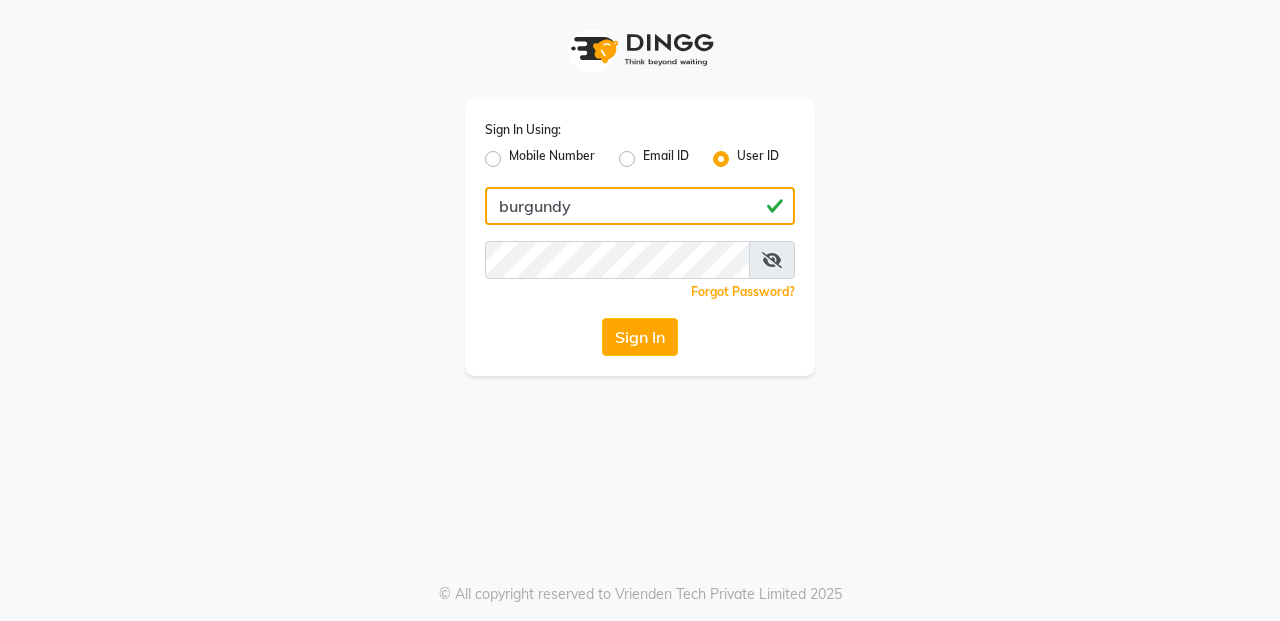 type on "burgundy" 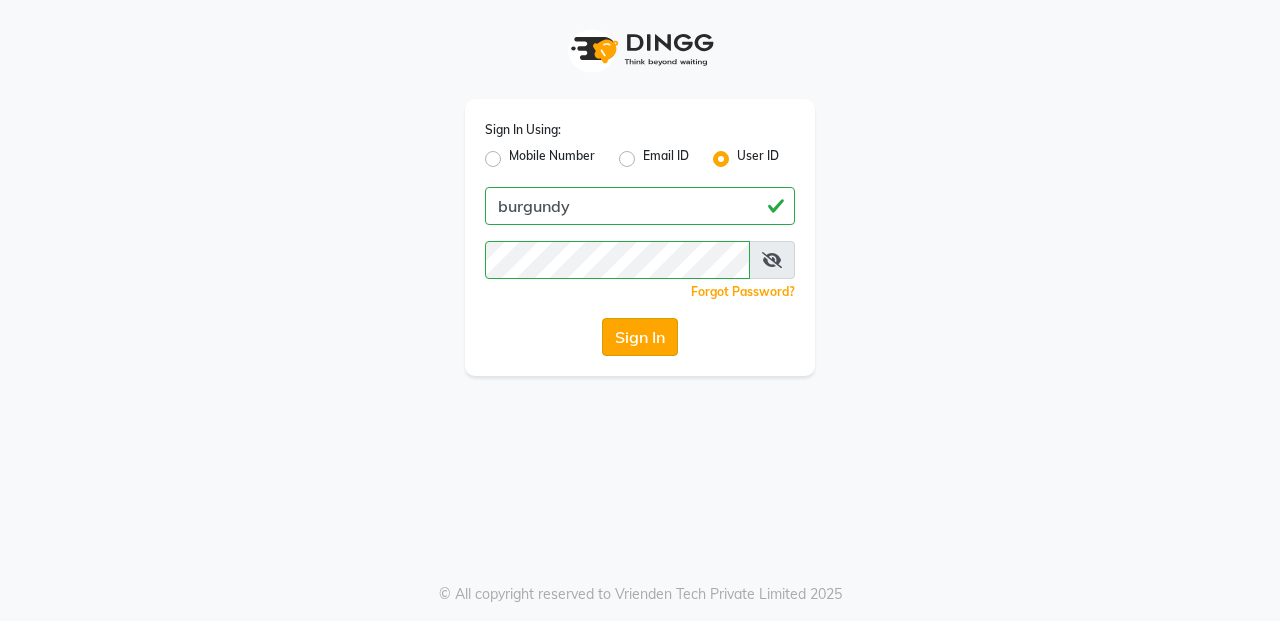 click on "Sign In" 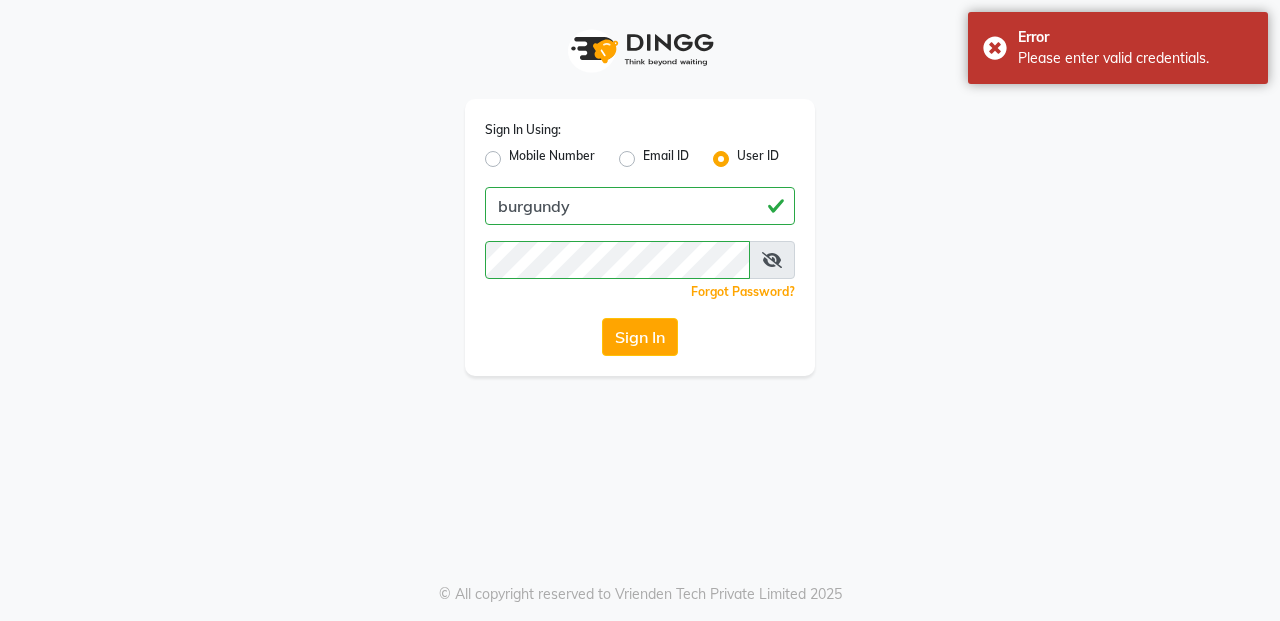 click at bounding box center (772, 260) 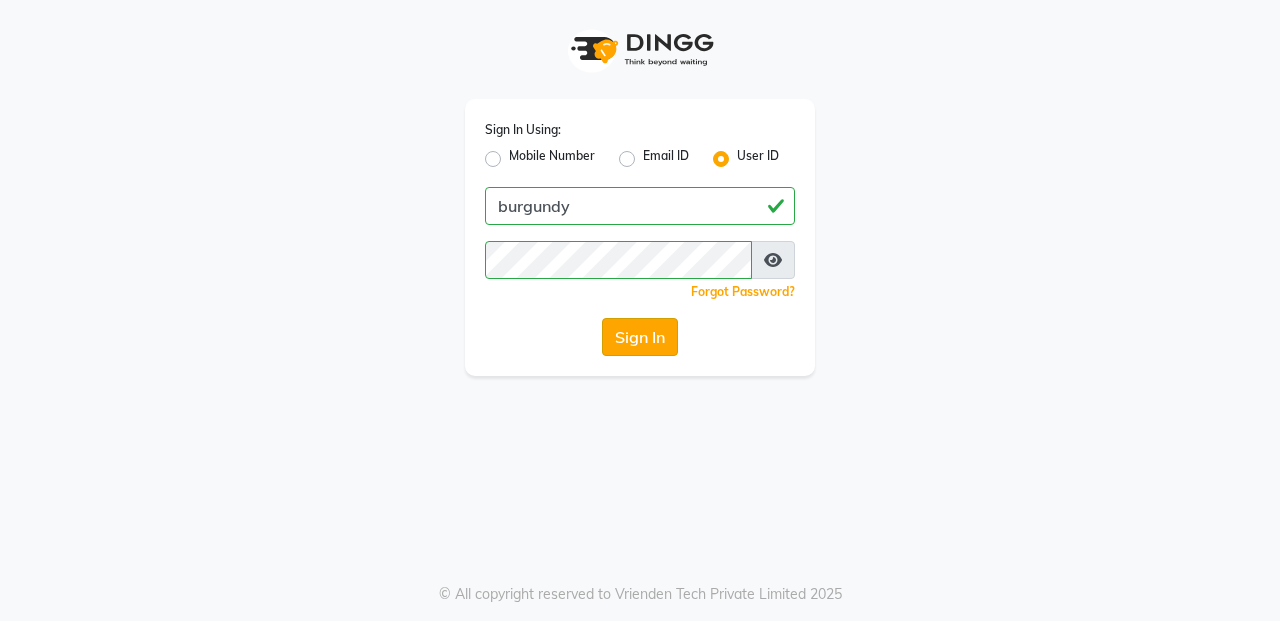 click on "Sign In" 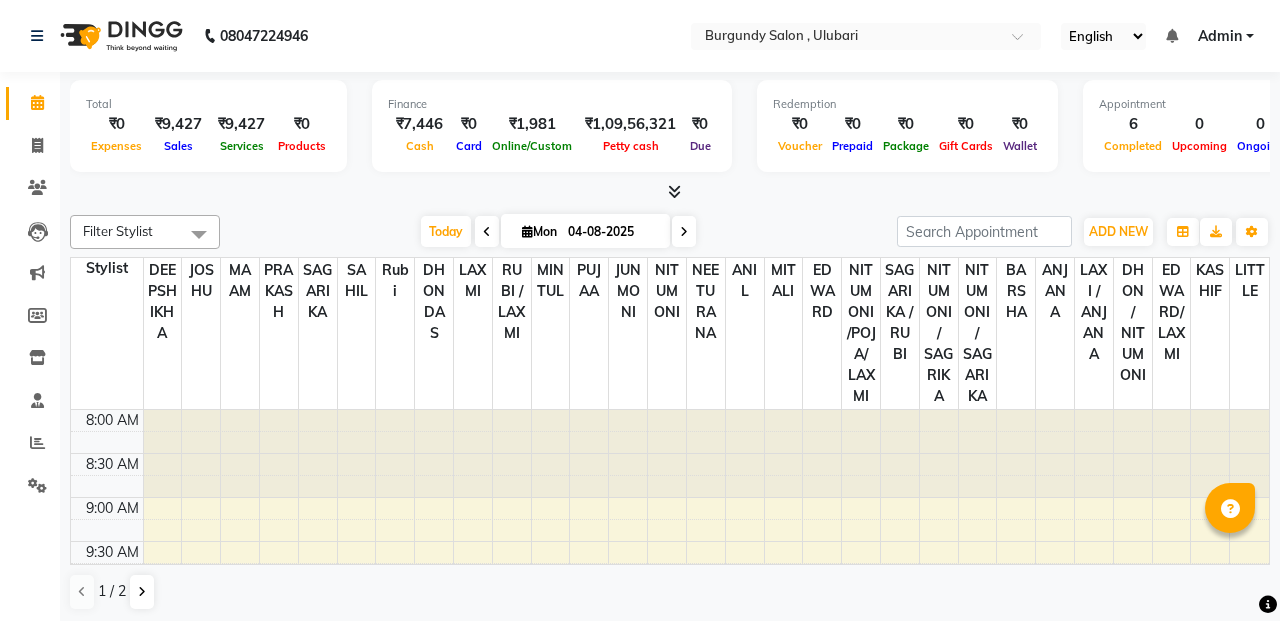 scroll, scrollTop: 705, scrollLeft: 0, axis: vertical 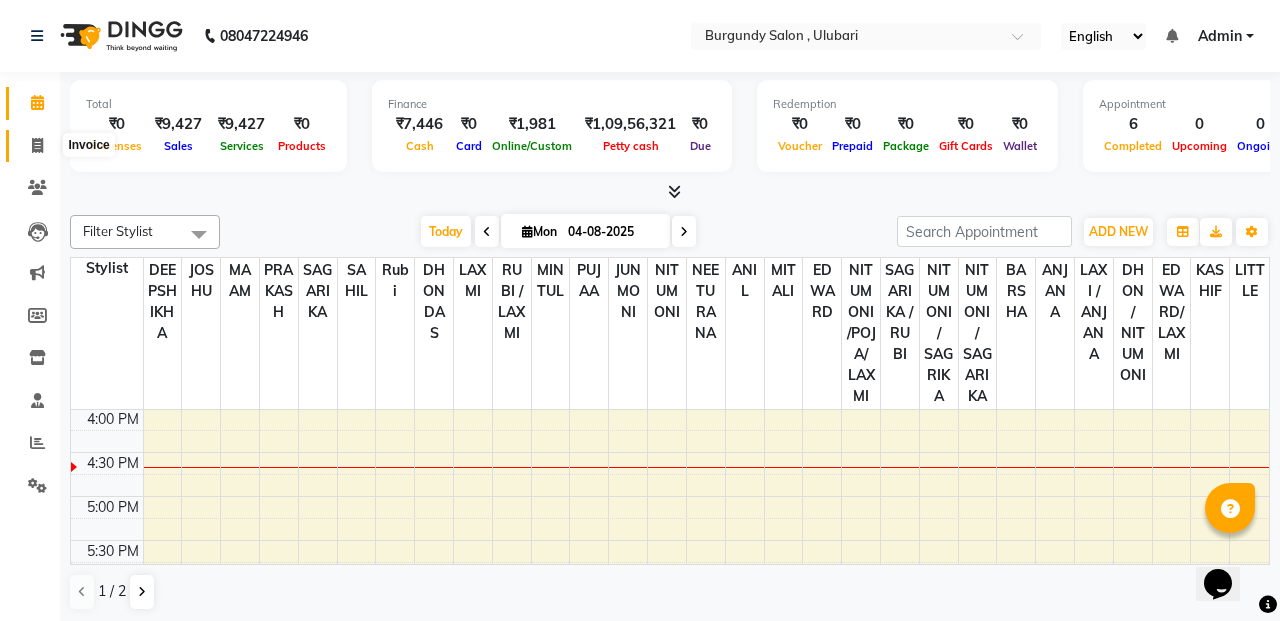 click 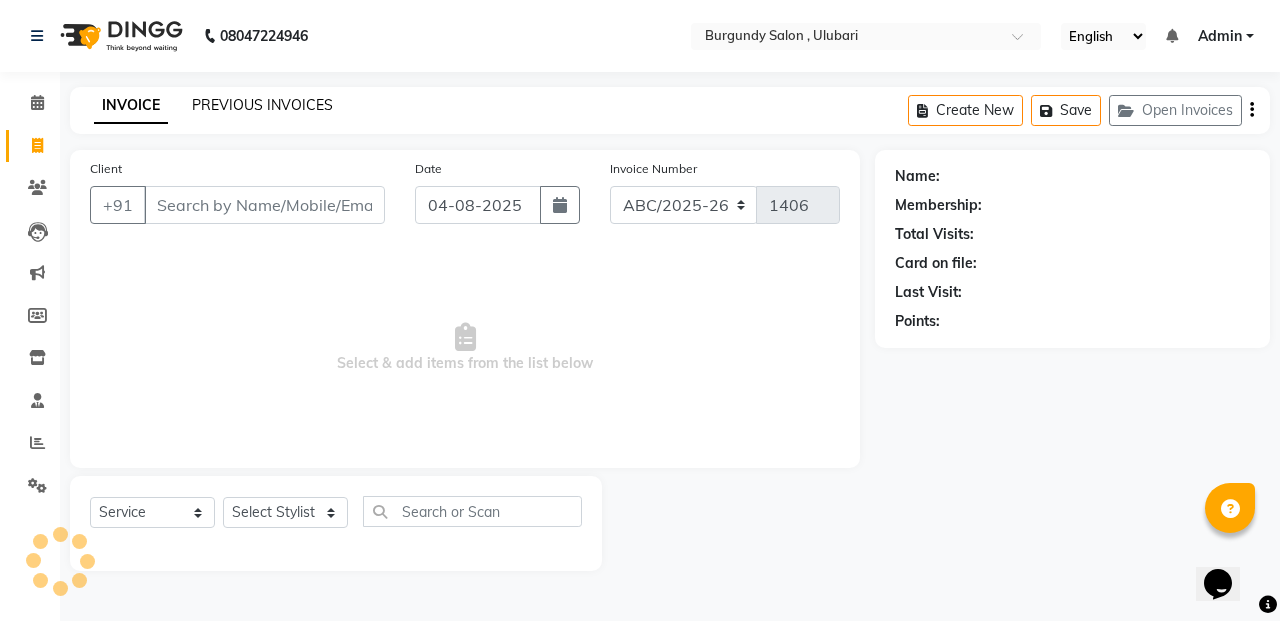 click on "PREVIOUS INVOICES" 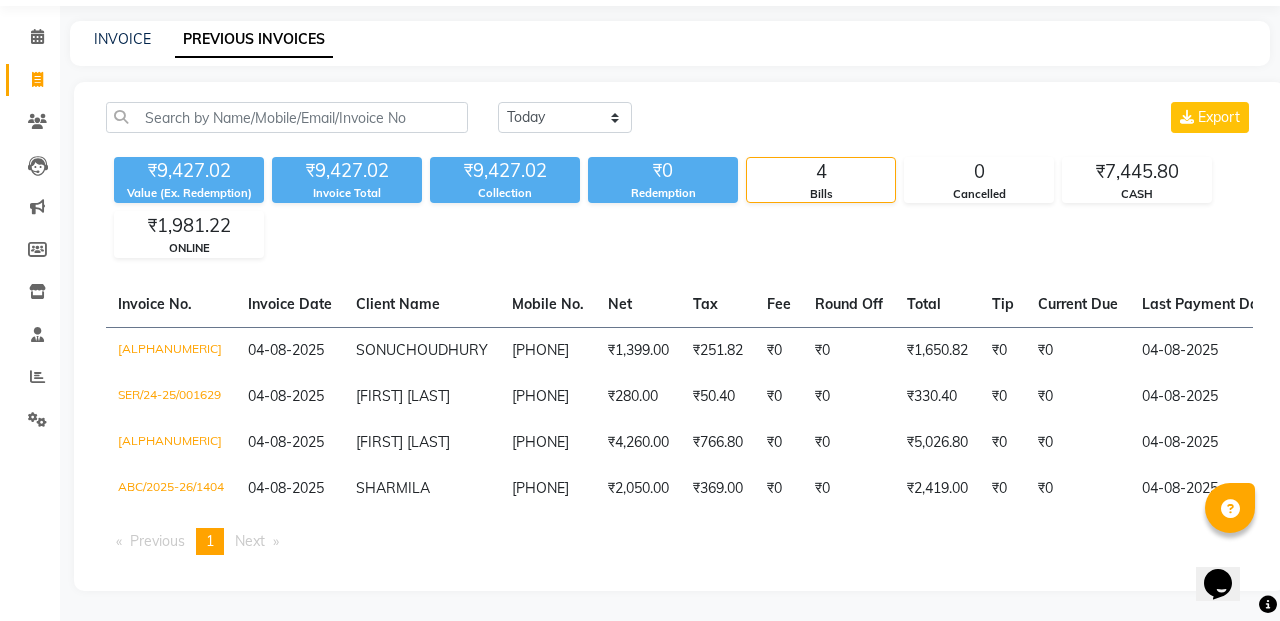 scroll, scrollTop: 103, scrollLeft: 0, axis: vertical 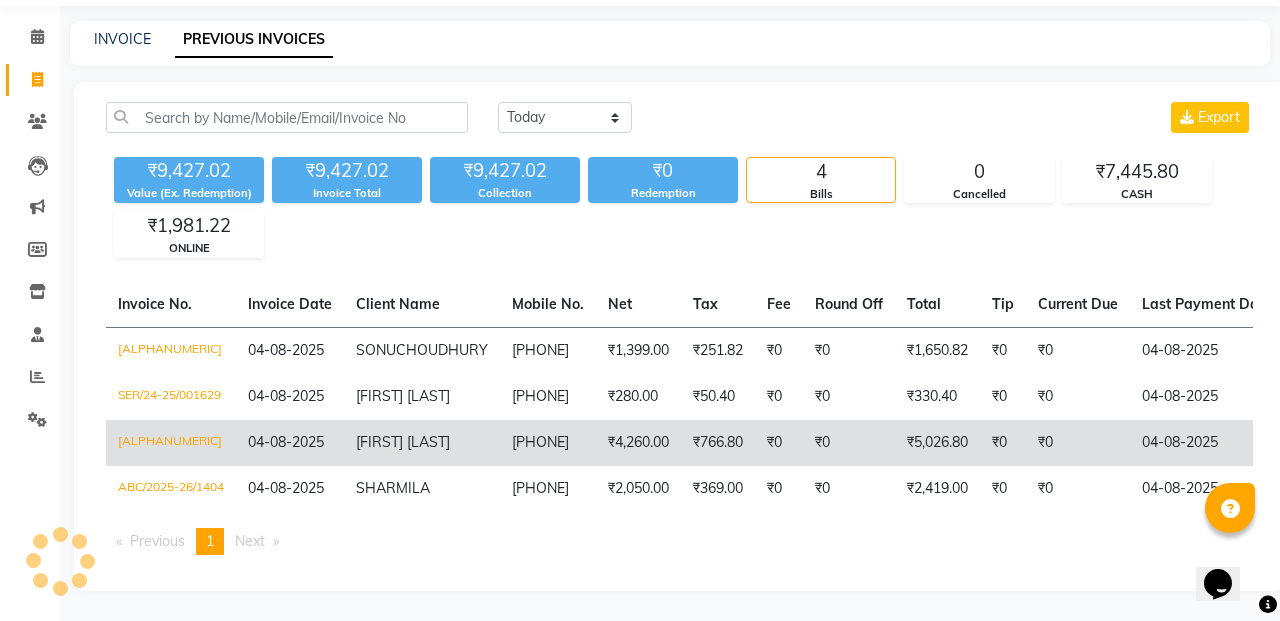 click on "₹4,260.00" 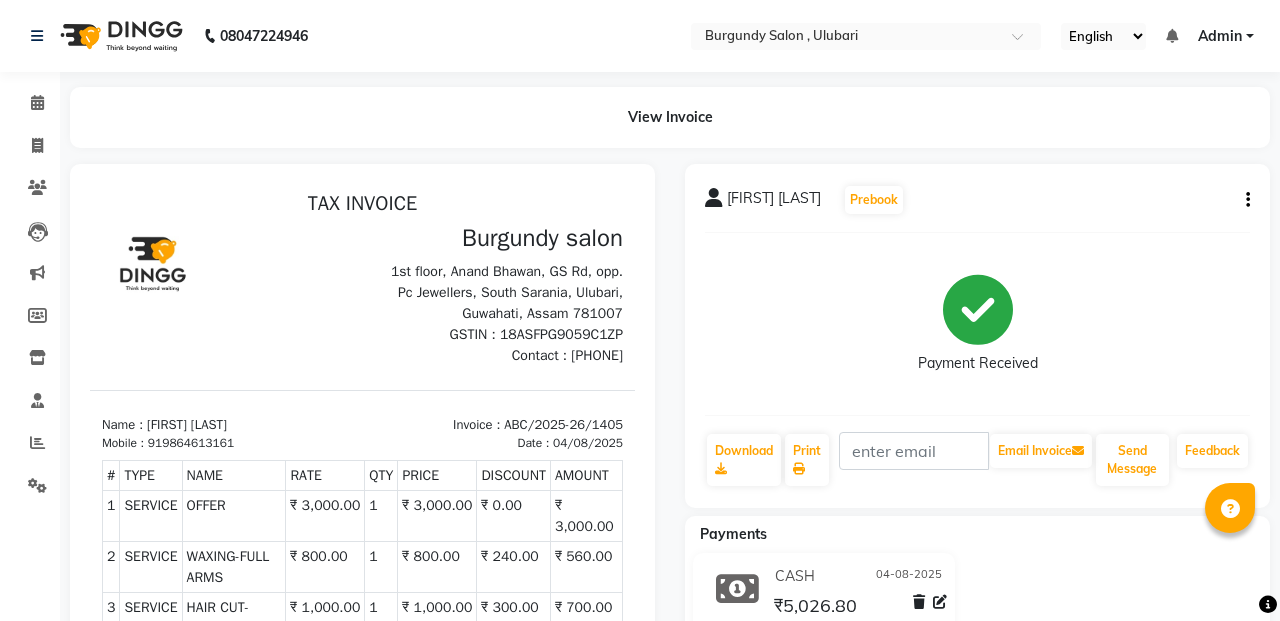 scroll, scrollTop: 0, scrollLeft: 0, axis: both 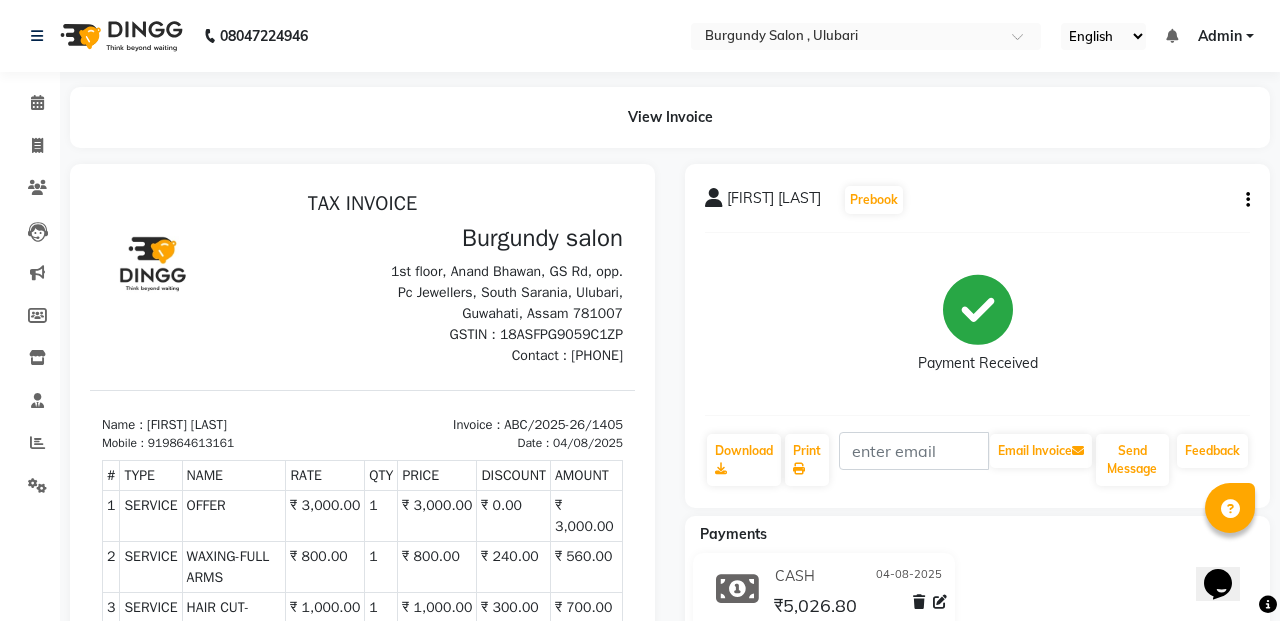 click 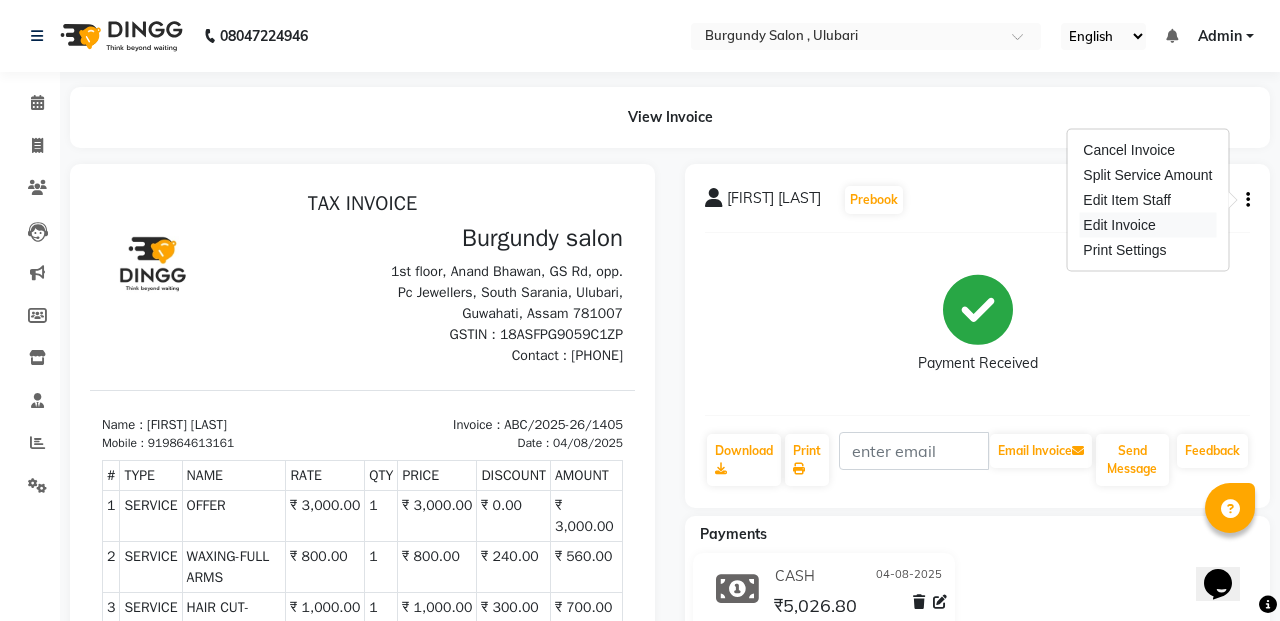 click on "Edit Invoice" at bounding box center (1147, 225) 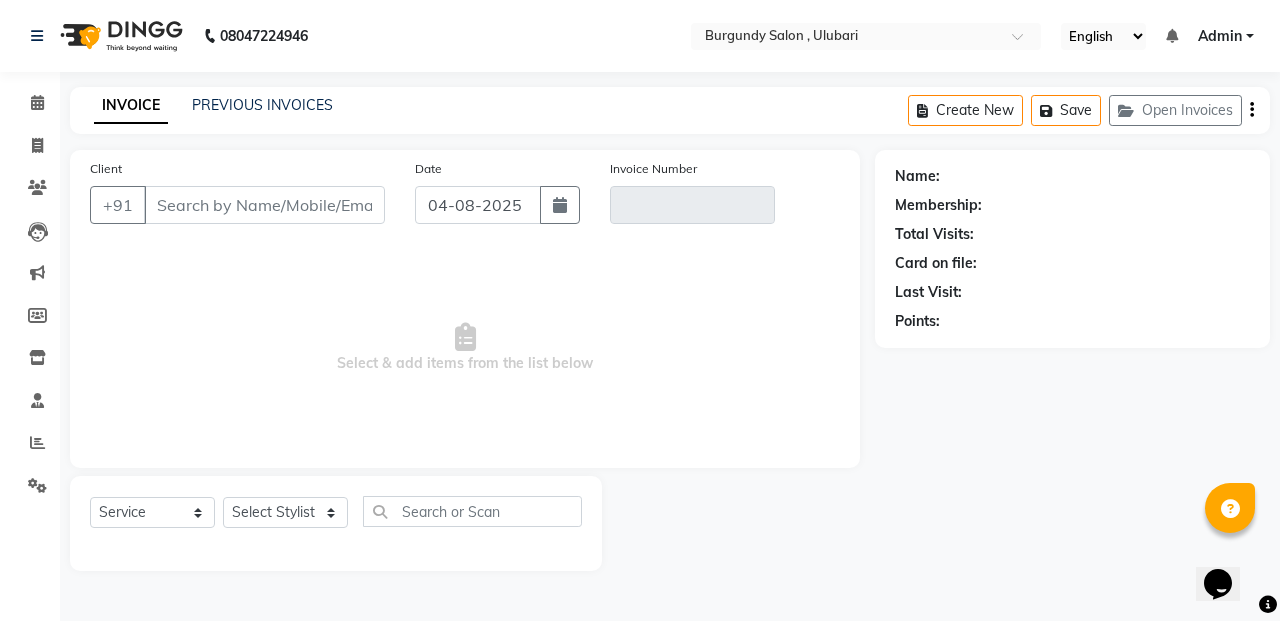 type on "[PHONE]" 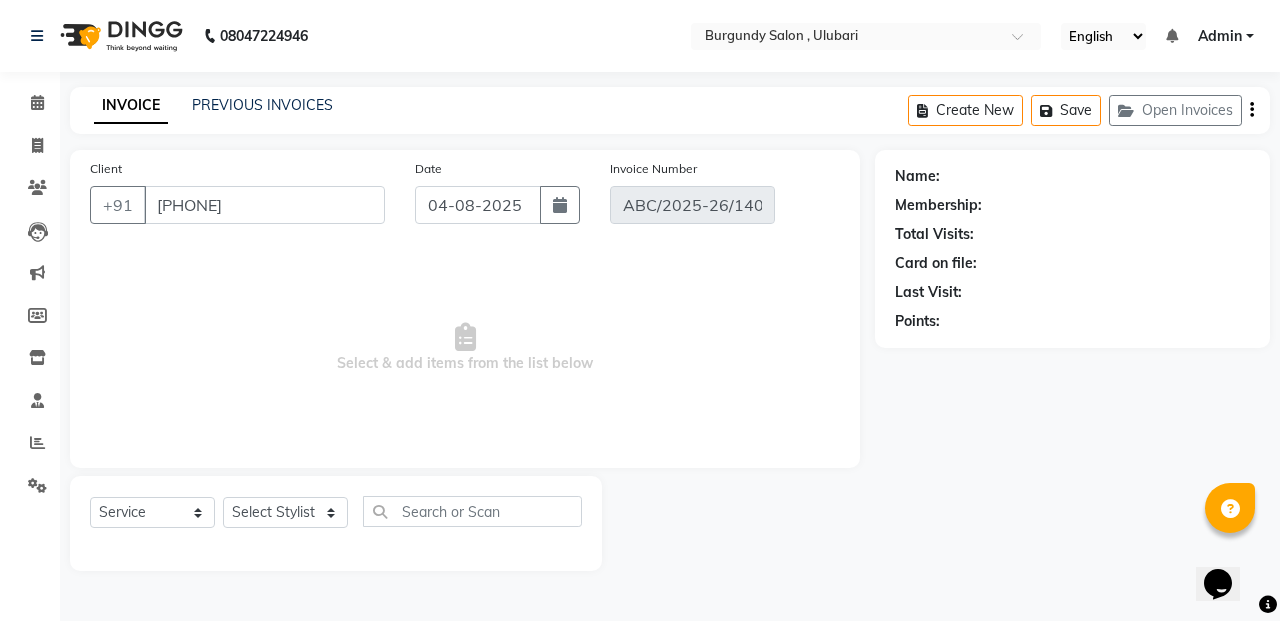 select on "select" 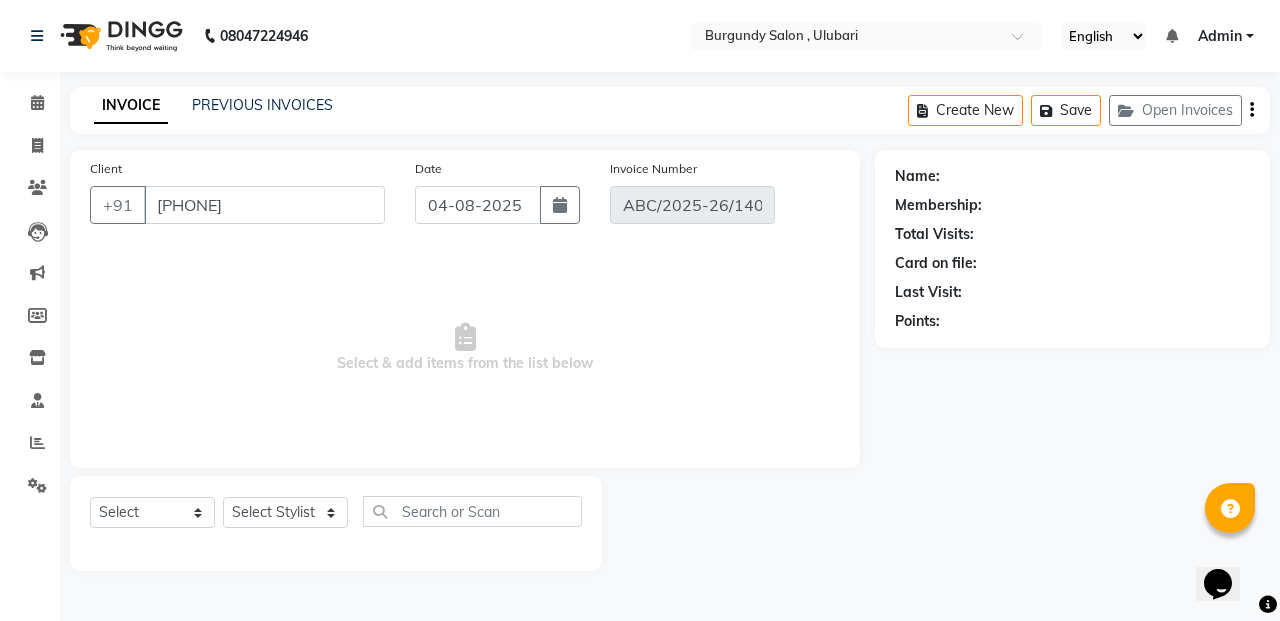 select on "1: Object" 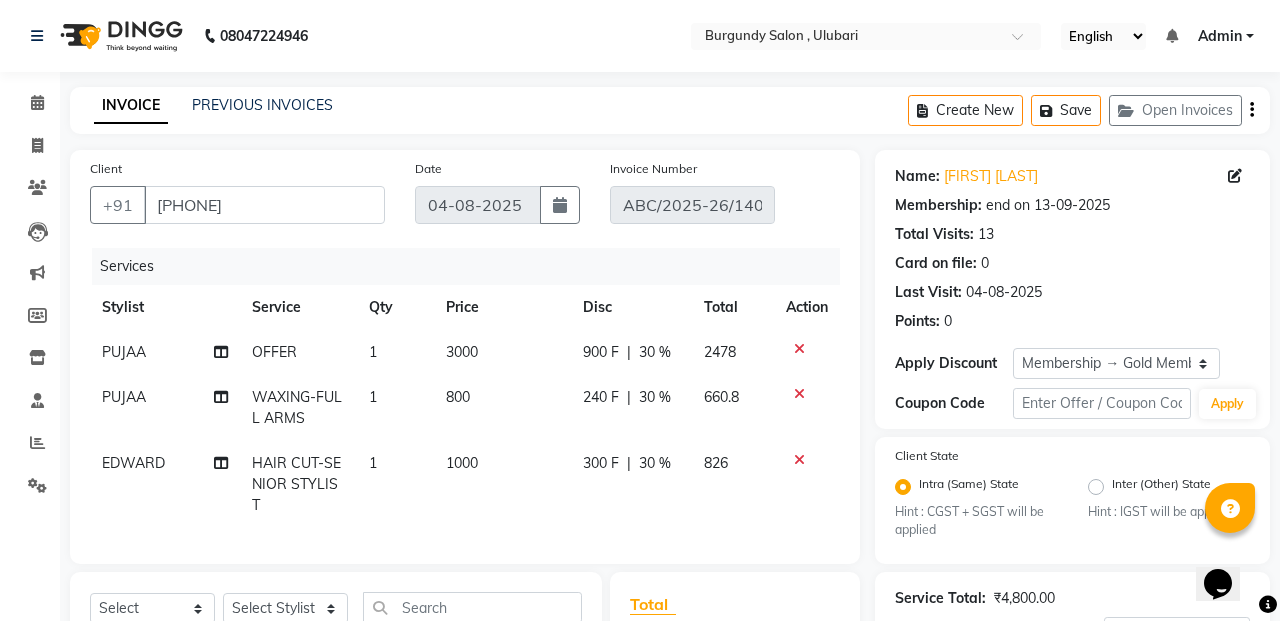 click 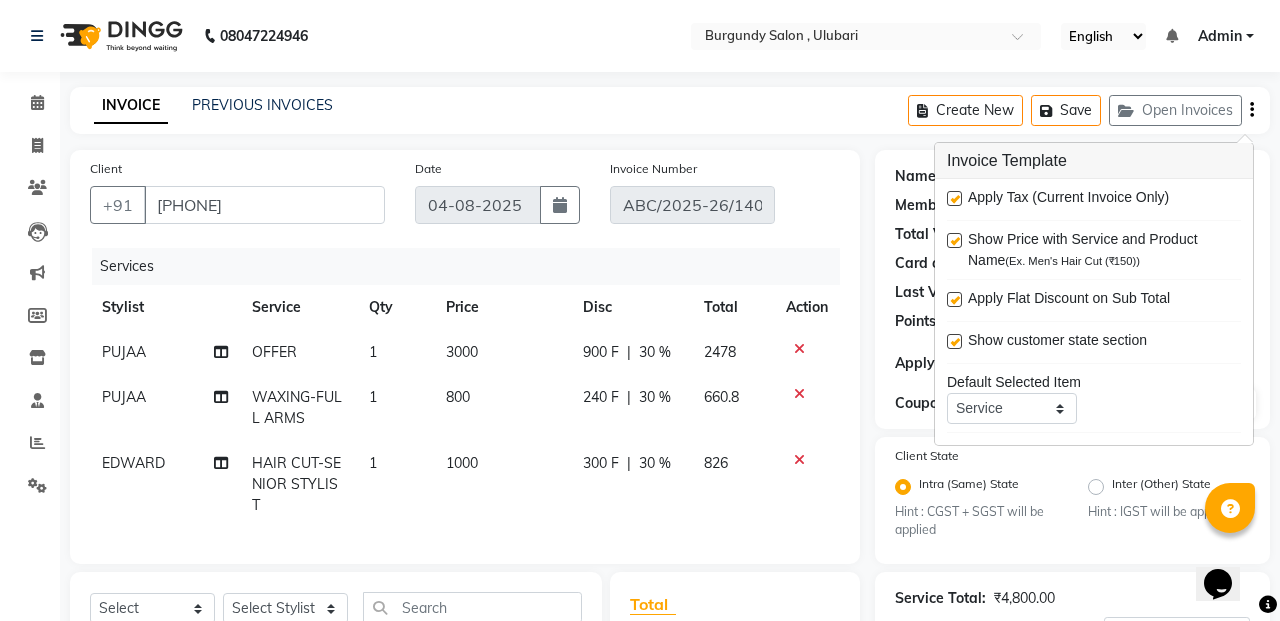 click on "Apply Tax (Current Invoice Only)" at bounding box center [1094, 199] 